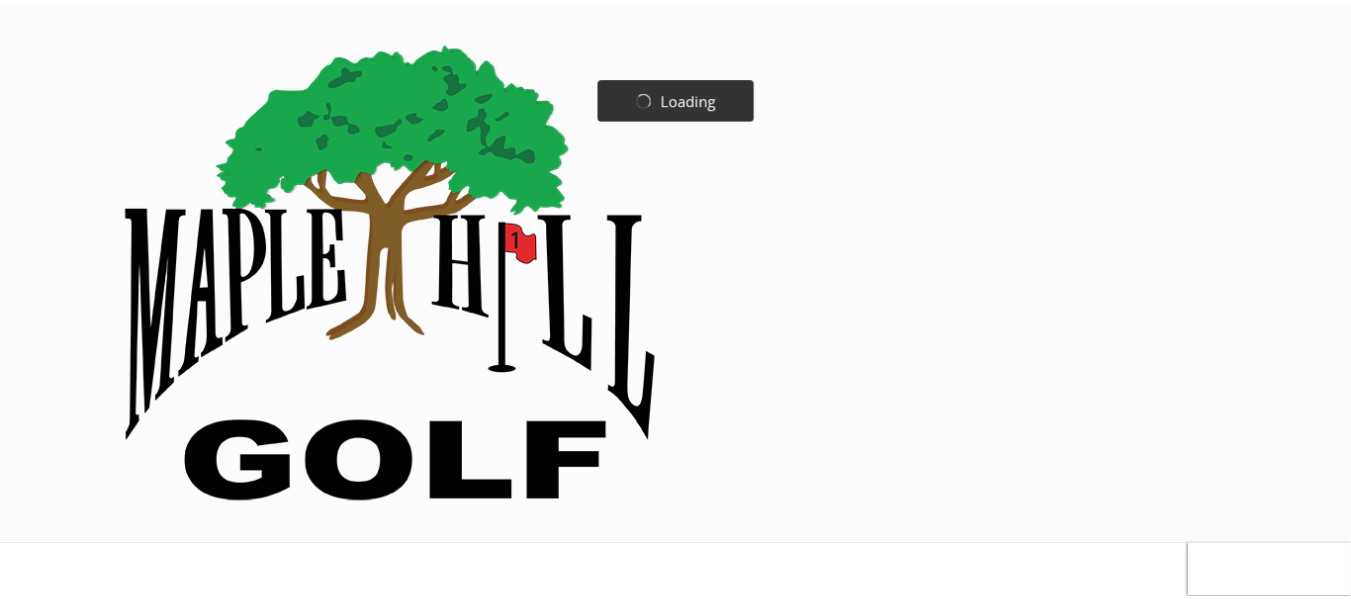 scroll, scrollTop: 0, scrollLeft: 0, axis: both 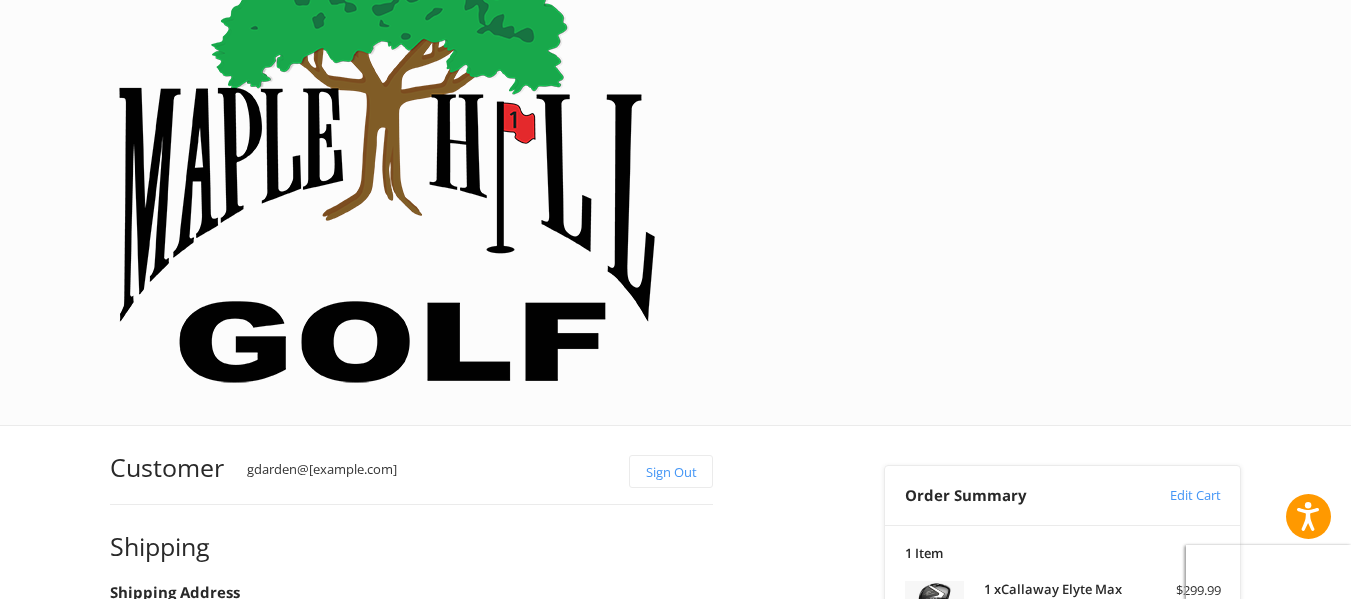 click at bounding box center [675, 1259] 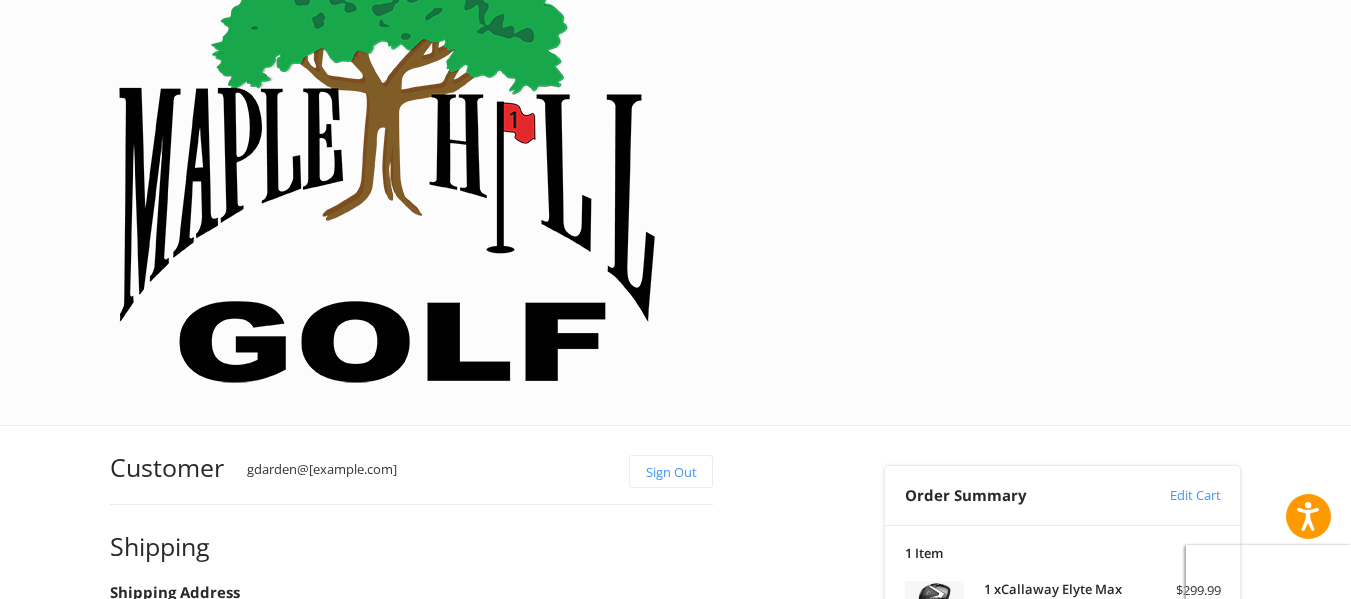 click at bounding box center [675, 1395] 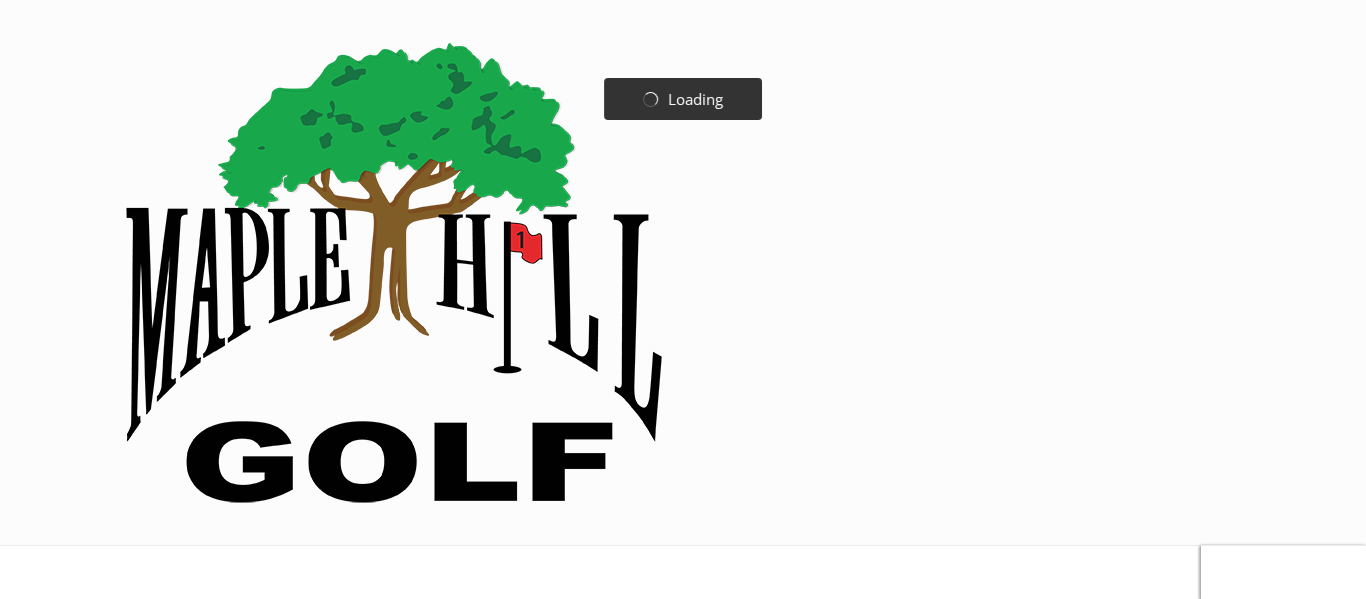 scroll, scrollTop: 0, scrollLeft: 0, axis: both 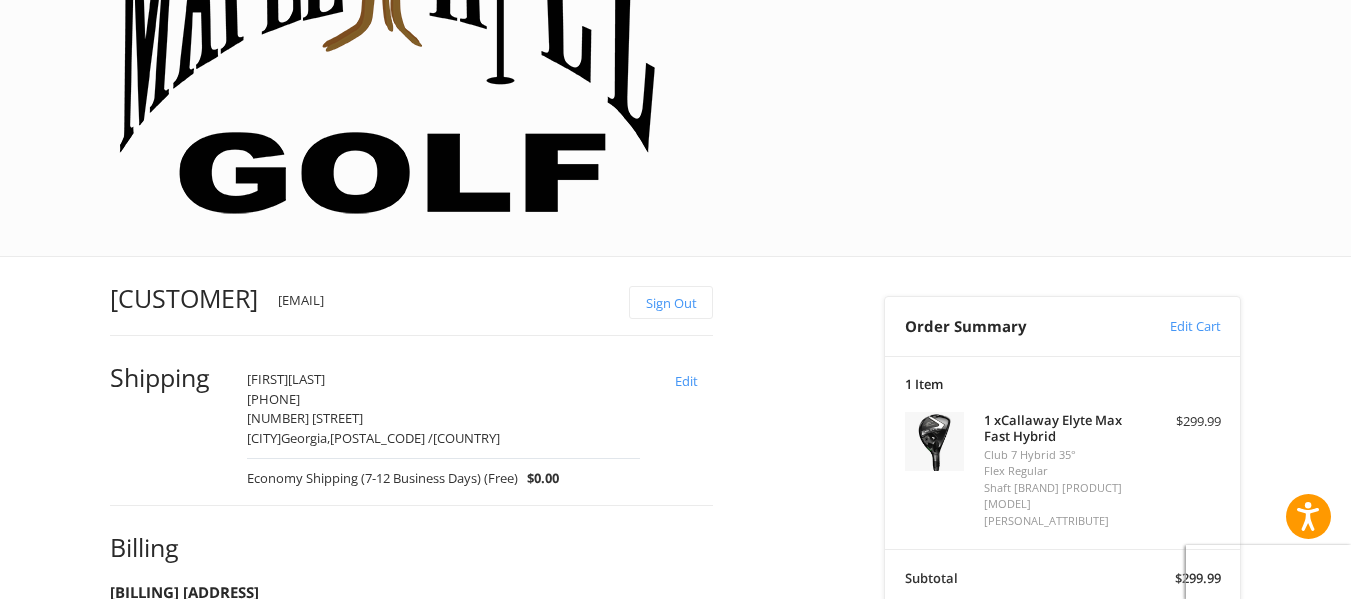 click at bounding box center [0, 1558] 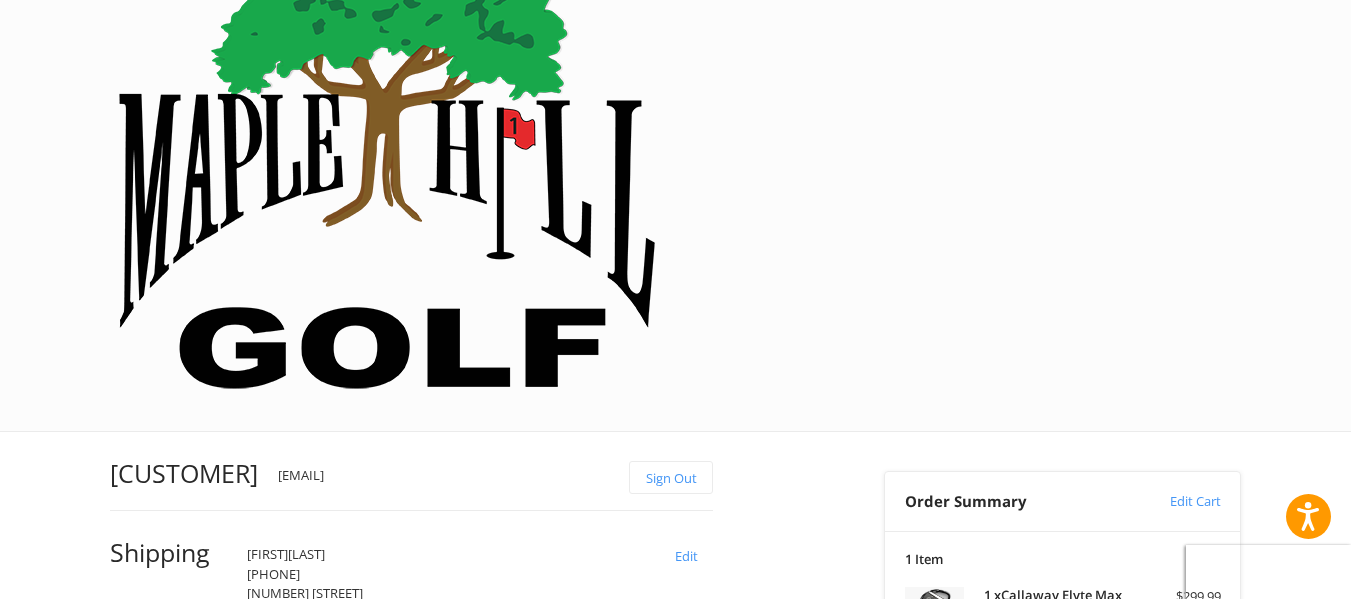 scroll, scrollTop: 0, scrollLeft: 0, axis: both 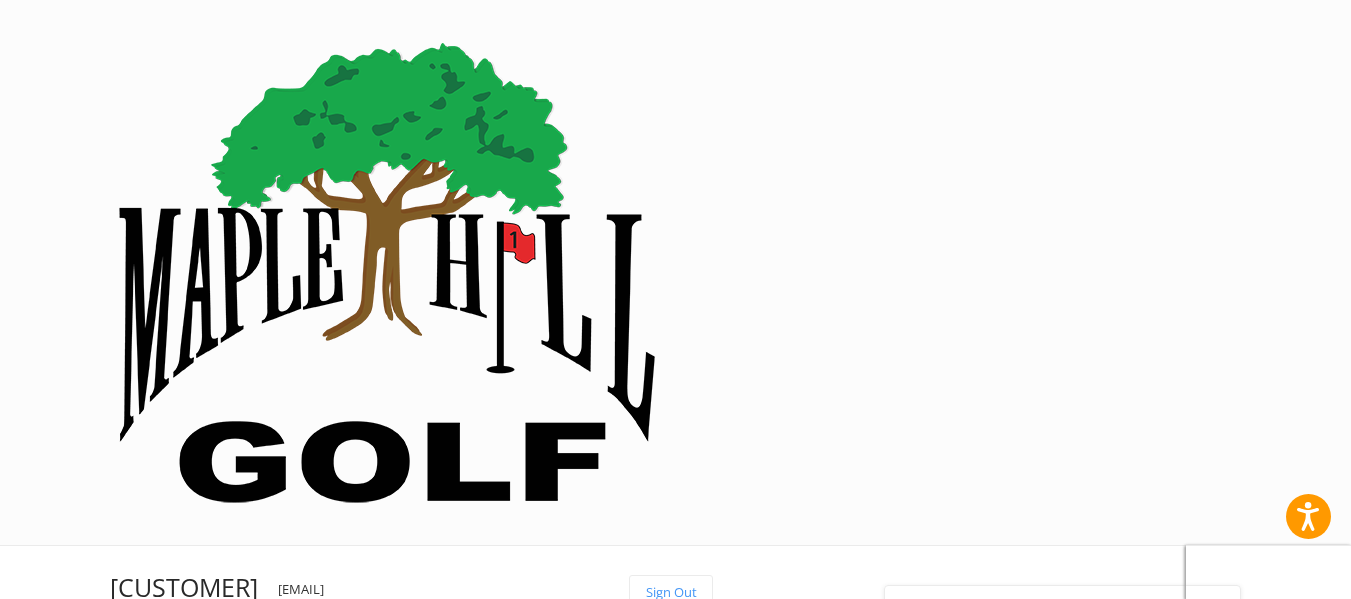click on "Edit Cart" at bounding box center (1173, 616) 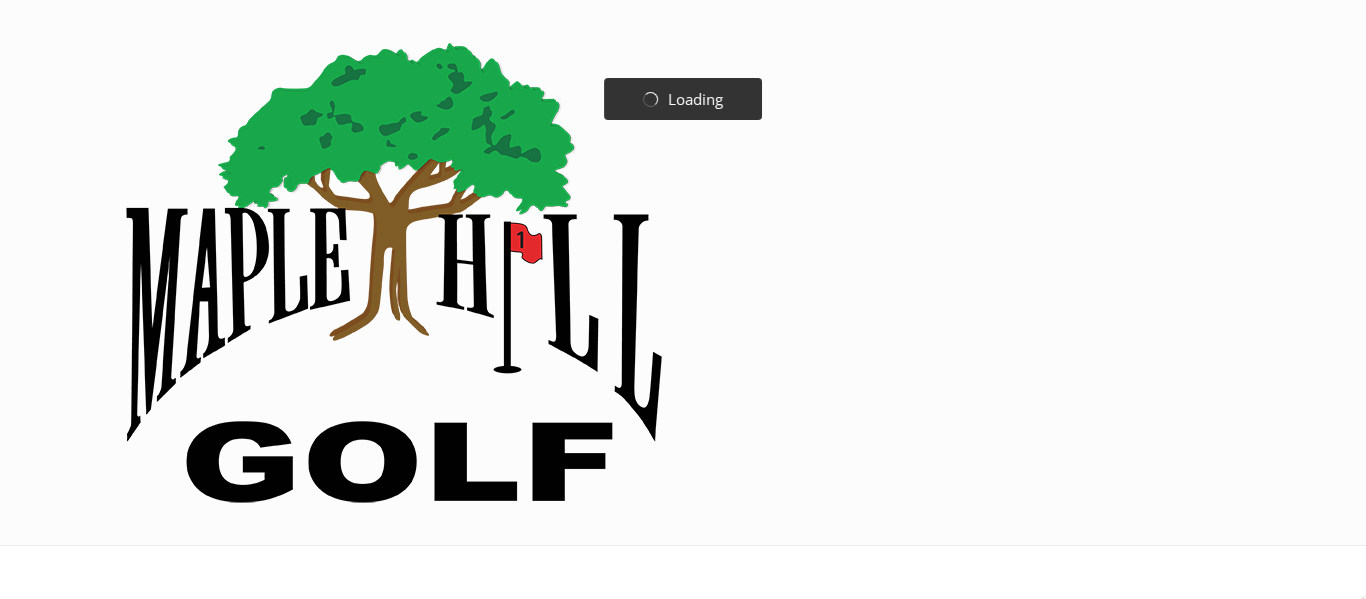 scroll, scrollTop: 0, scrollLeft: 0, axis: both 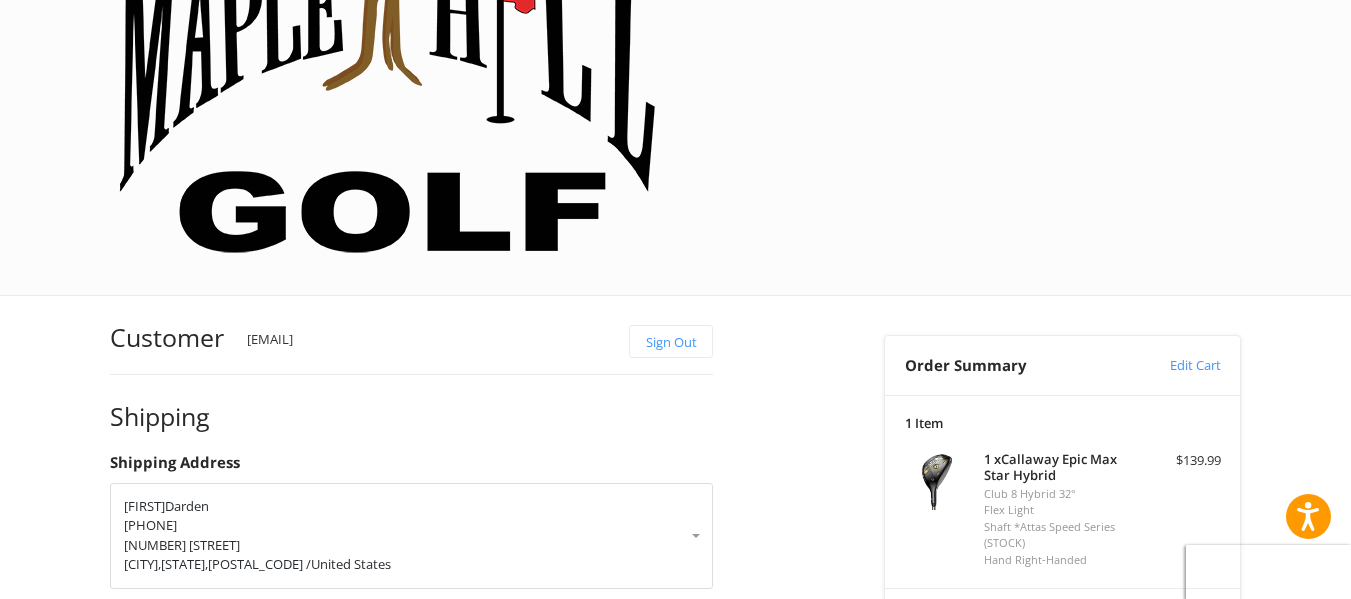 click on "Coupon Code" at bounding box center [946, 705] 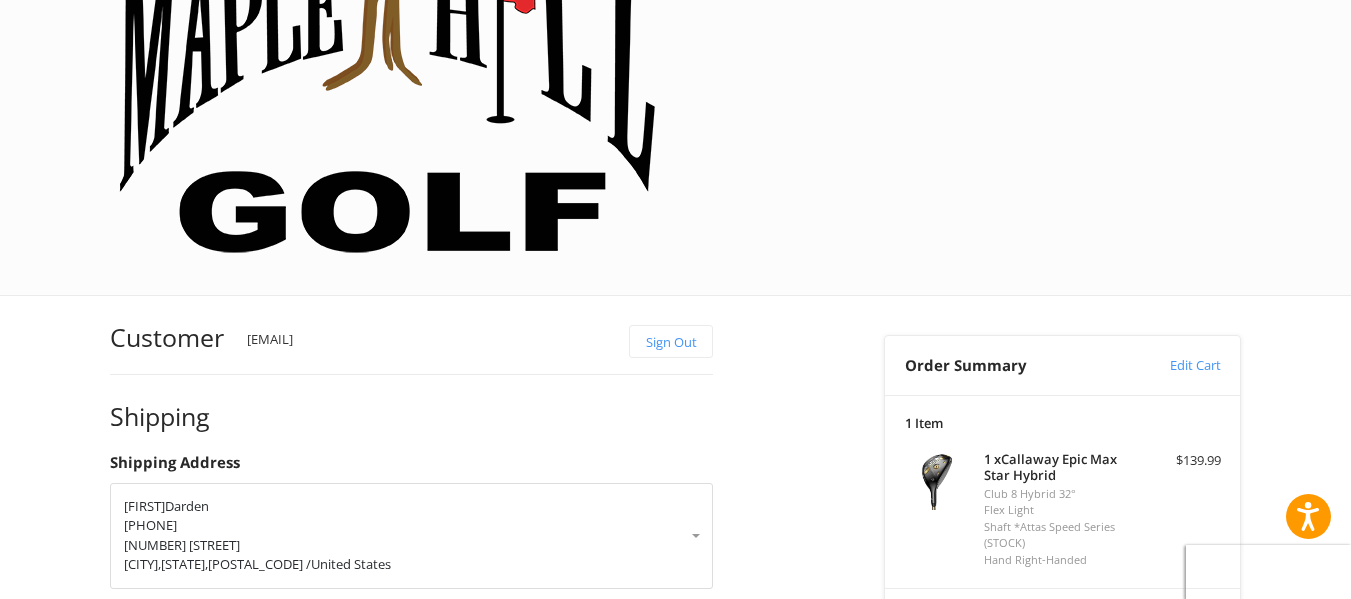 type on "******" 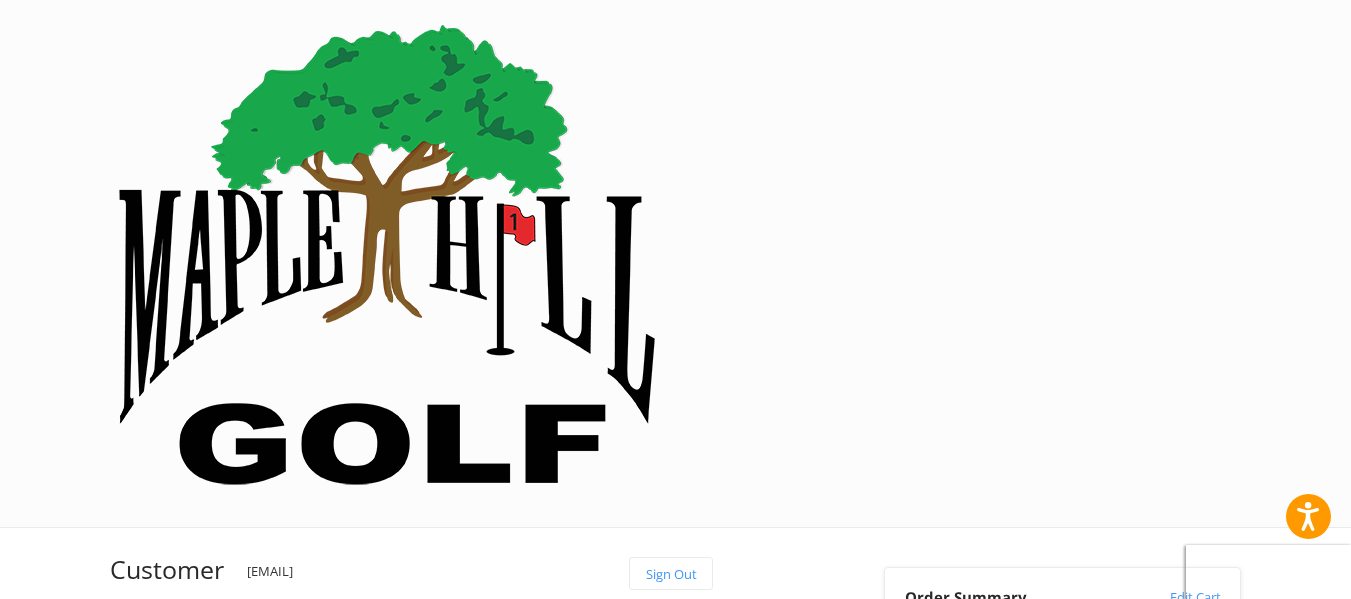 scroll, scrollTop: 0, scrollLeft: 0, axis: both 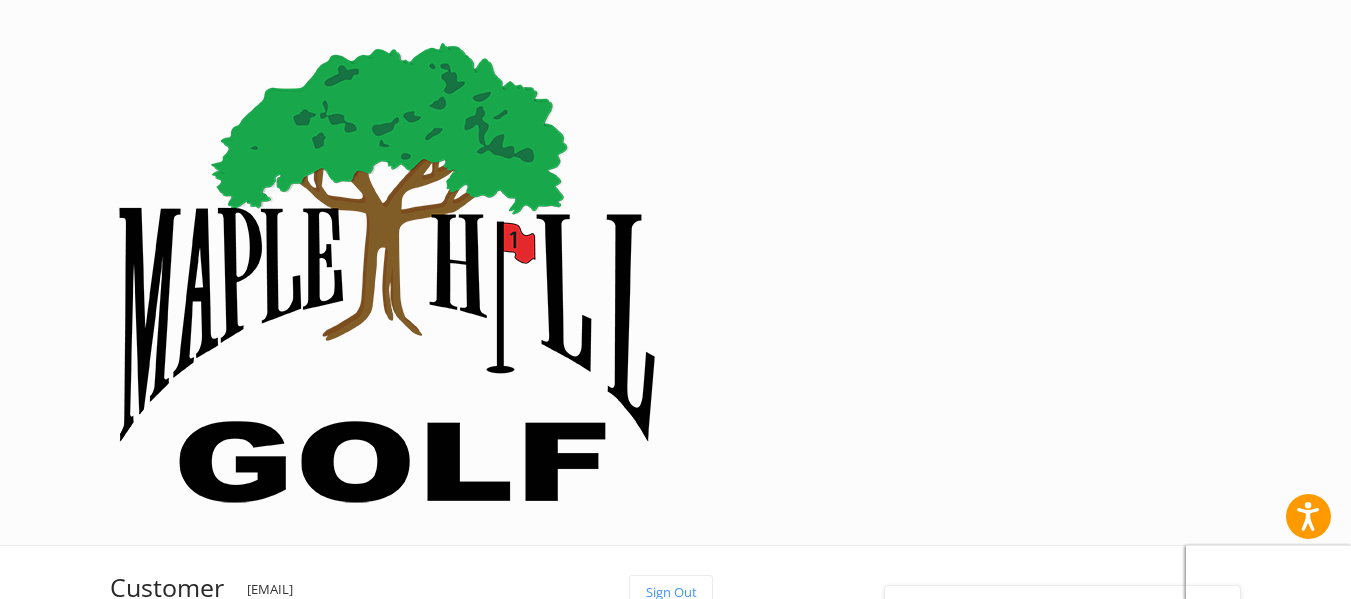 click on "Edit Cart" at bounding box center [1173, 616] 